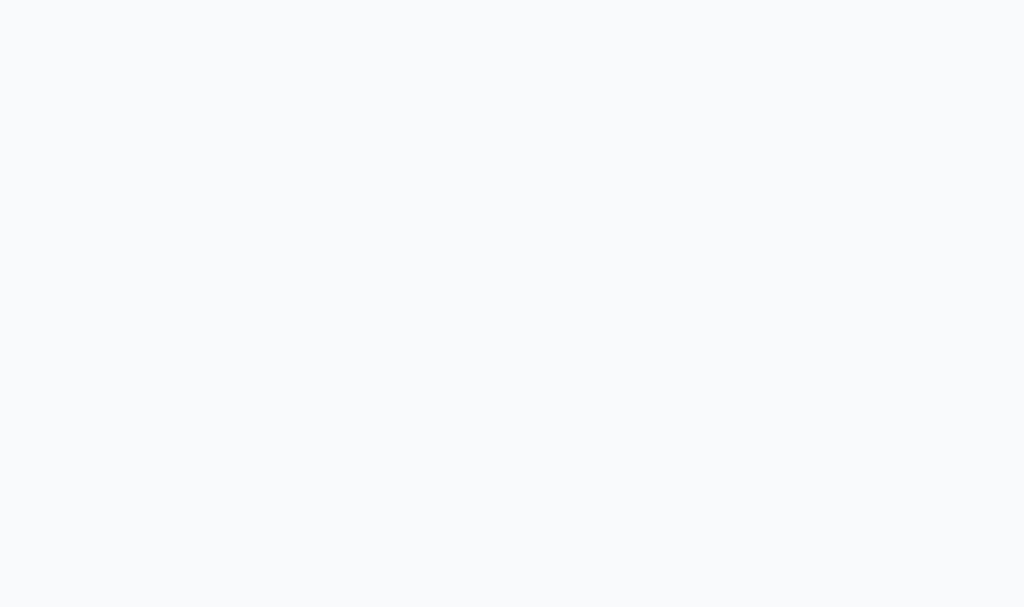 scroll, scrollTop: 0, scrollLeft: 0, axis: both 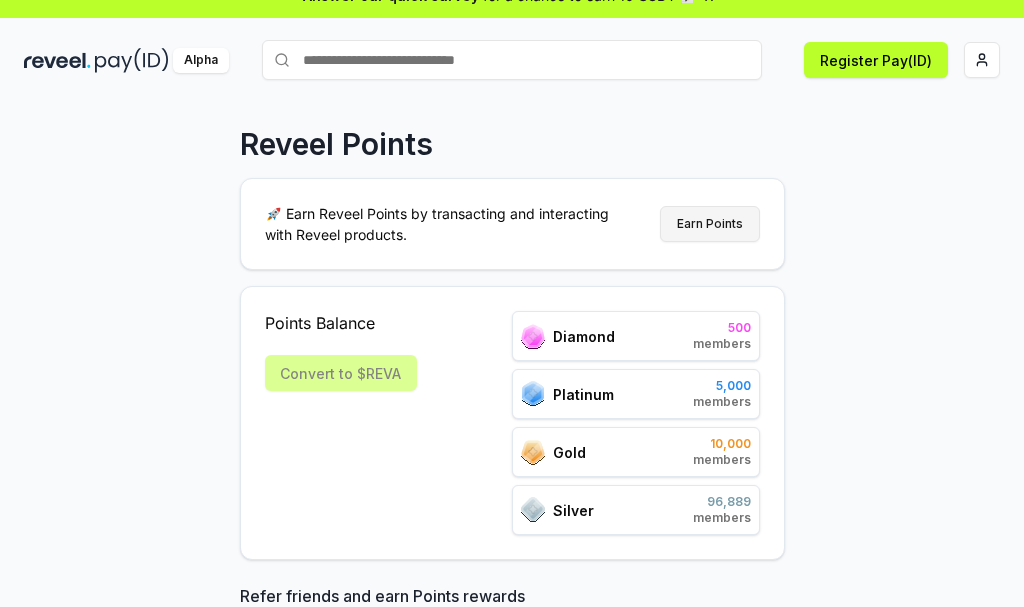 click on "Earn Points" at bounding box center [710, 224] 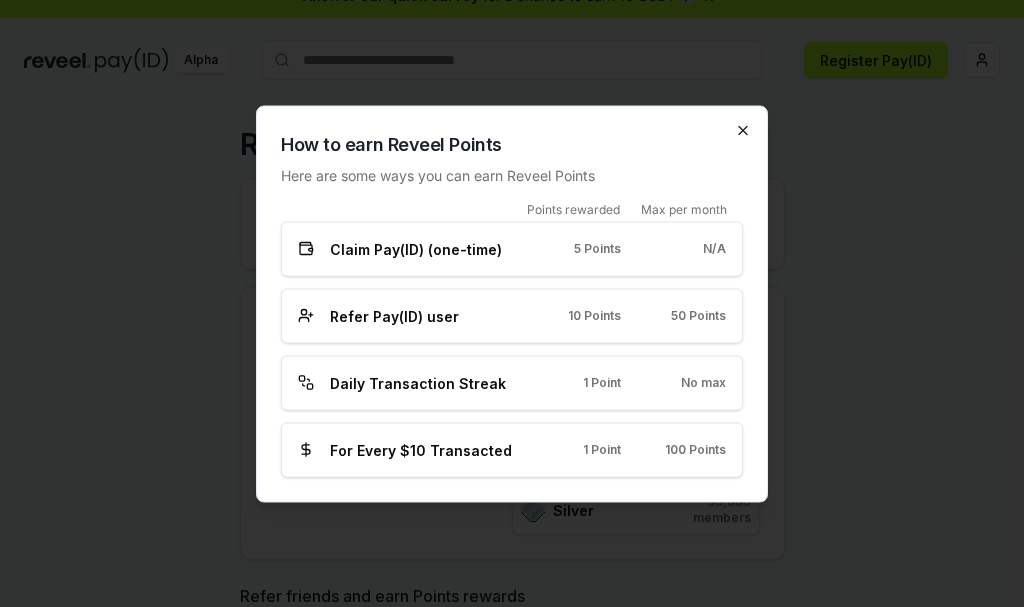click 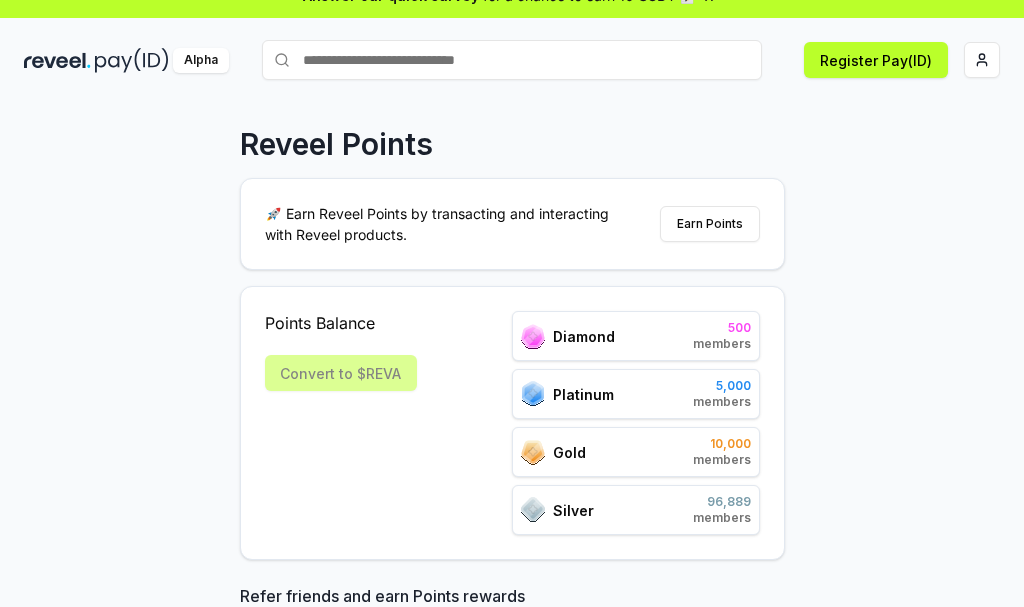 scroll, scrollTop: 0, scrollLeft: 0, axis: both 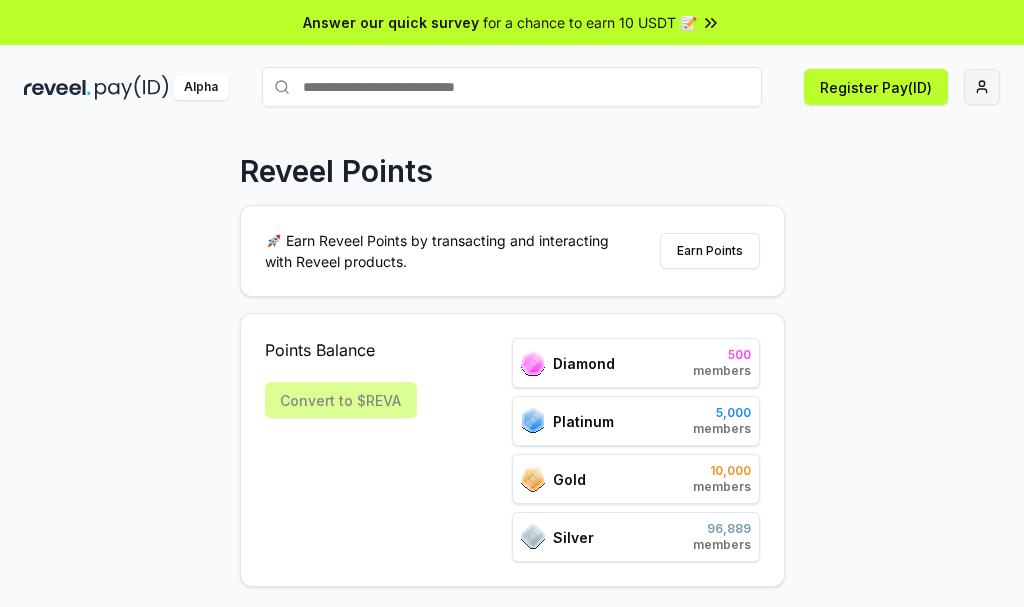 click on "Answer our quick survey for a chance to earn 10 USDT 📝 Alpha Register Pay(ID) Reveel Points  🚀 Earn Reveel Points by transacting and interacting with Reveel products. Earn Points Points Balance  Convert to $REVA Diamond 500 members Platinum 5,000 members Gold 10,000 members Silver 96,889 members Refer friends and earn Points rewards https://reveel.id/refer/null Invite friends Join the discussion on Discord Join Discord     31.2K community members" at bounding box center [512, 303] 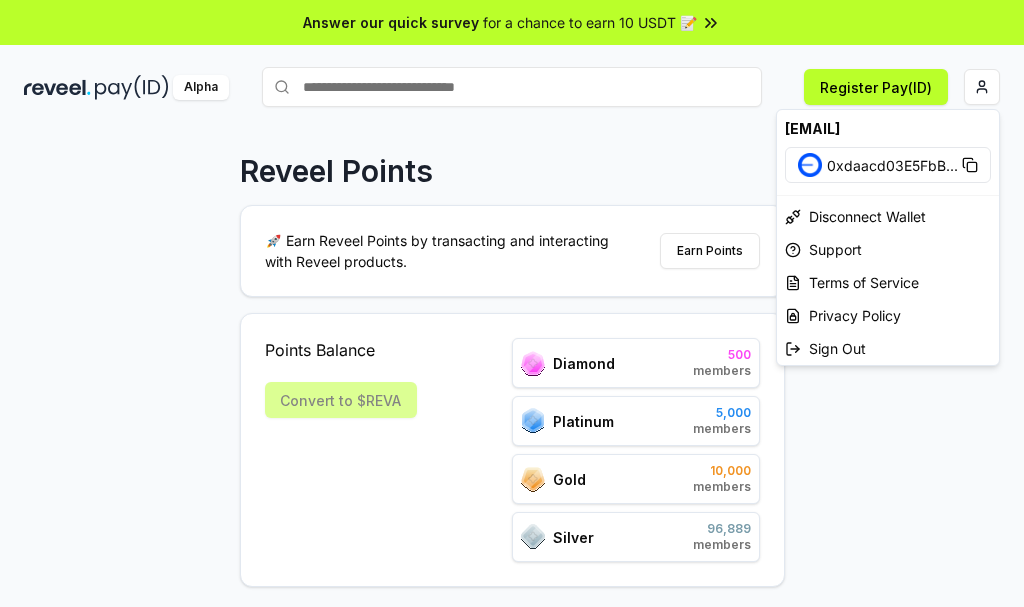 click on "Answer our quick survey for a chance to earn 10 USDT 📝 Alpha Register Pay(ID) Reveel Points  🚀 Earn Reveel Points by transacting and interacting with Reveel products. Earn Points Points Balance  Convert to $REVA Diamond 500 members Platinum 5,000 members Gold 10,000 members Silver 96,889 members Refer friends and earn Points rewards https://reveel.id/refer/null Invite friends Join the discussion on Discord Join Discord     31.2K community members
mahdi8iiiiiiii@gmail.com   0xdaacd03E5FbB ...     Disconnect Wallet   Support   Terms of Service   Privacy Policy   Sign Out" at bounding box center [512, 303] 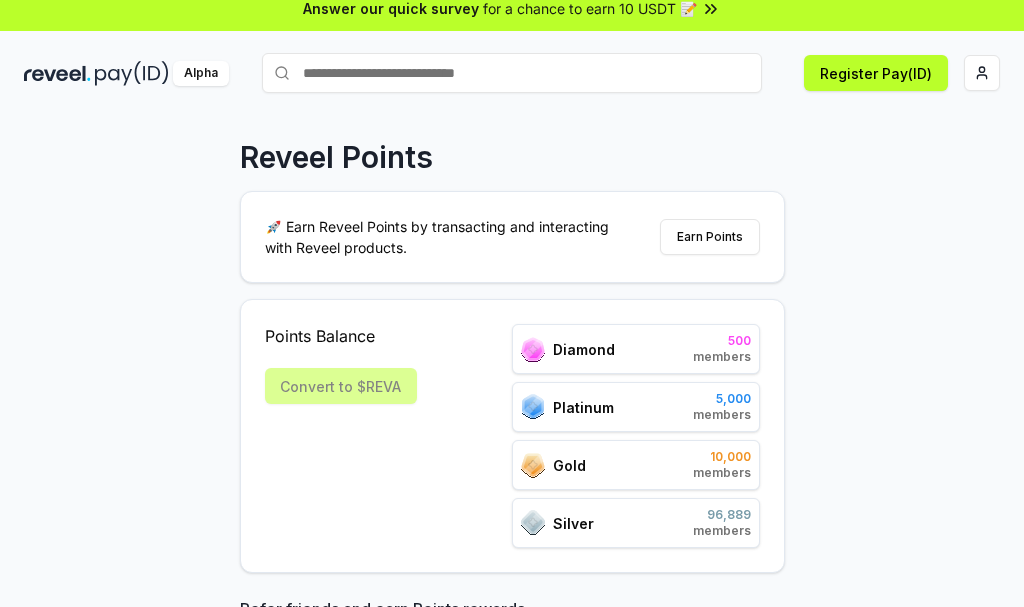 scroll, scrollTop: 0, scrollLeft: 0, axis: both 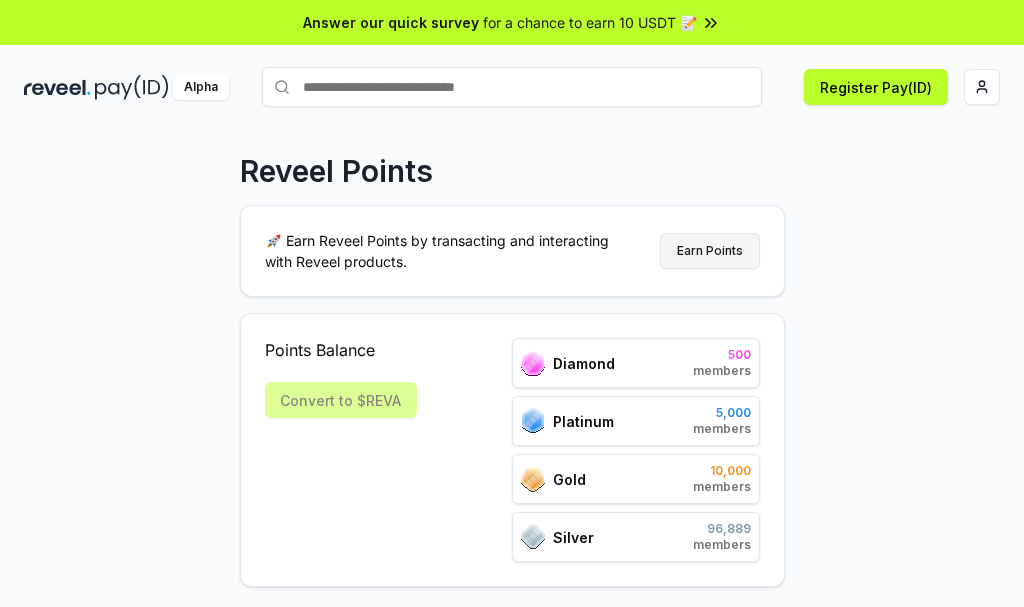 click on "Earn Points" at bounding box center (710, 251) 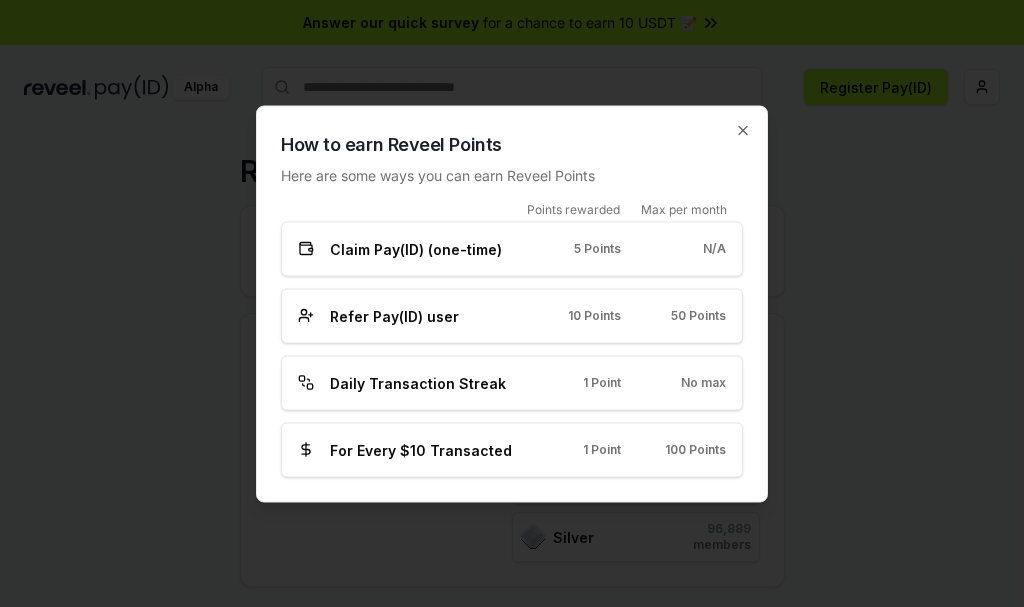 click on "Claim Pay(ID) (one-time) 5 Points N/A" at bounding box center (512, 248) 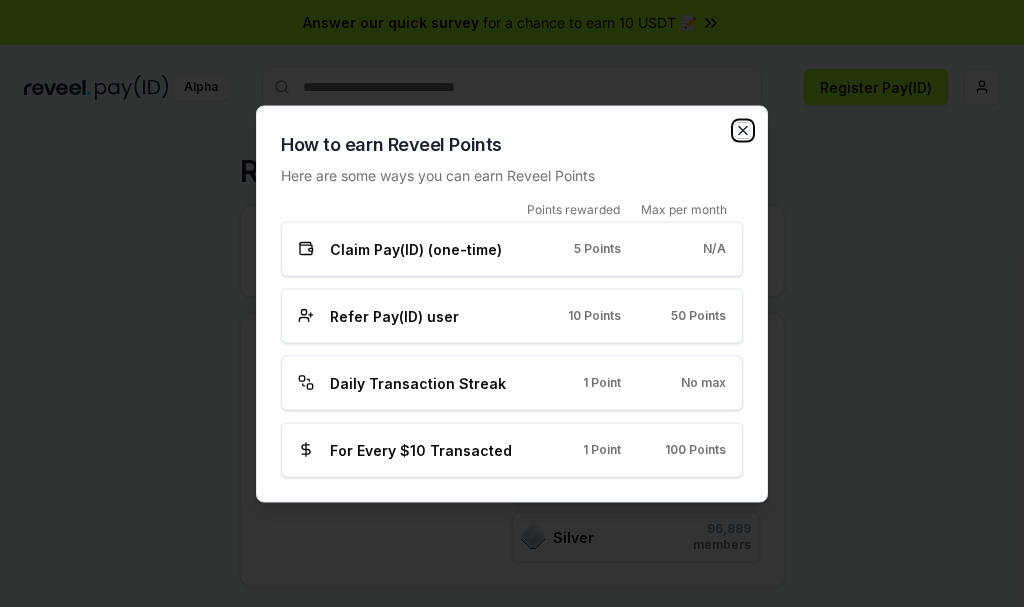click 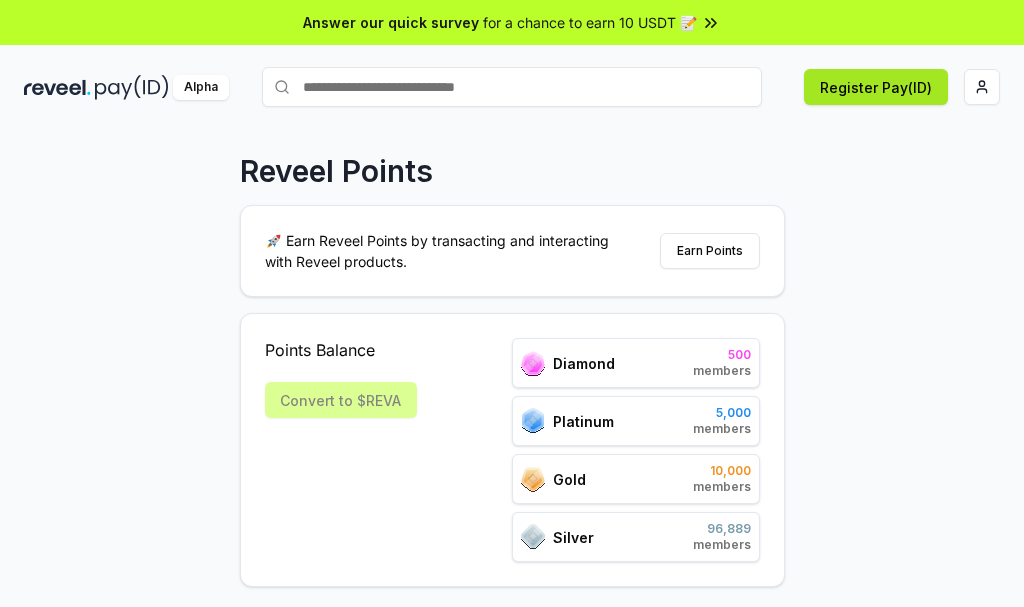 click on "Register Pay(ID)" at bounding box center [876, 87] 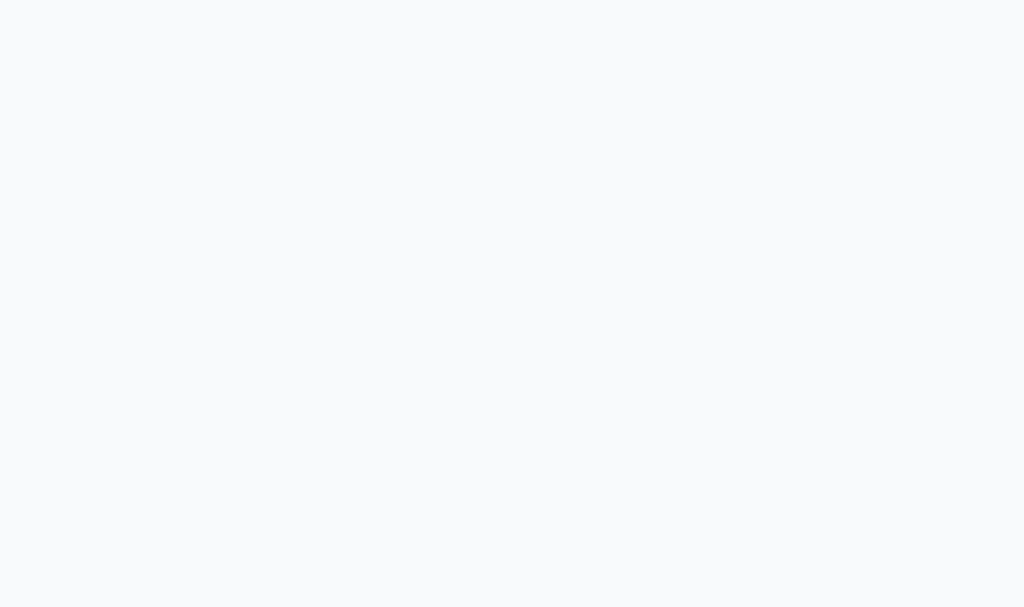scroll, scrollTop: 0, scrollLeft: 0, axis: both 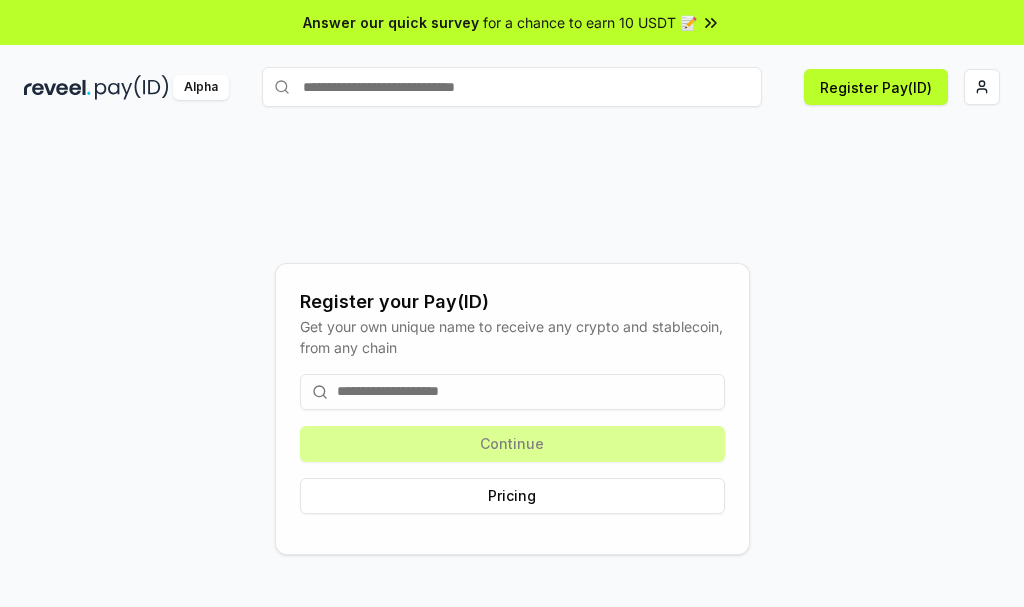 click at bounding box center (512, 392) 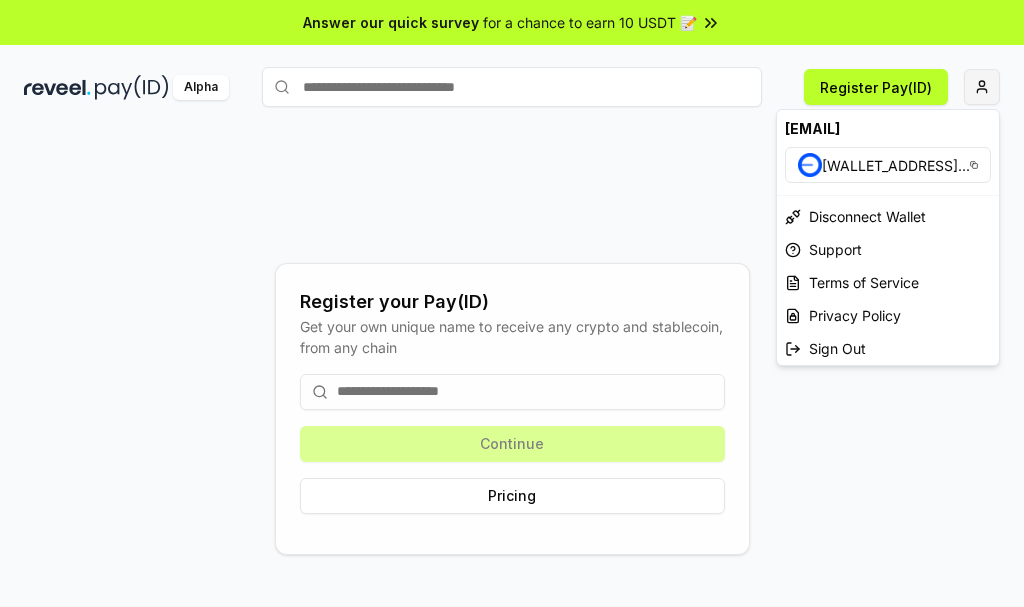 click on "Answer our quick survey for a chance to earn 10 USDT 📝 Alpha Register Pay(ID) Register your Pay(ID) Get your own unique name to receive any crypto and stablecoin, from any chain Continue Pricing
mahdi8iiiiiiii@gmail.com   0xdaacd03E5FbB ...     Disconnect Wallet   Support   Terms of Service   Privacy Policy   Sign Out" at bounding box center (512, 303) 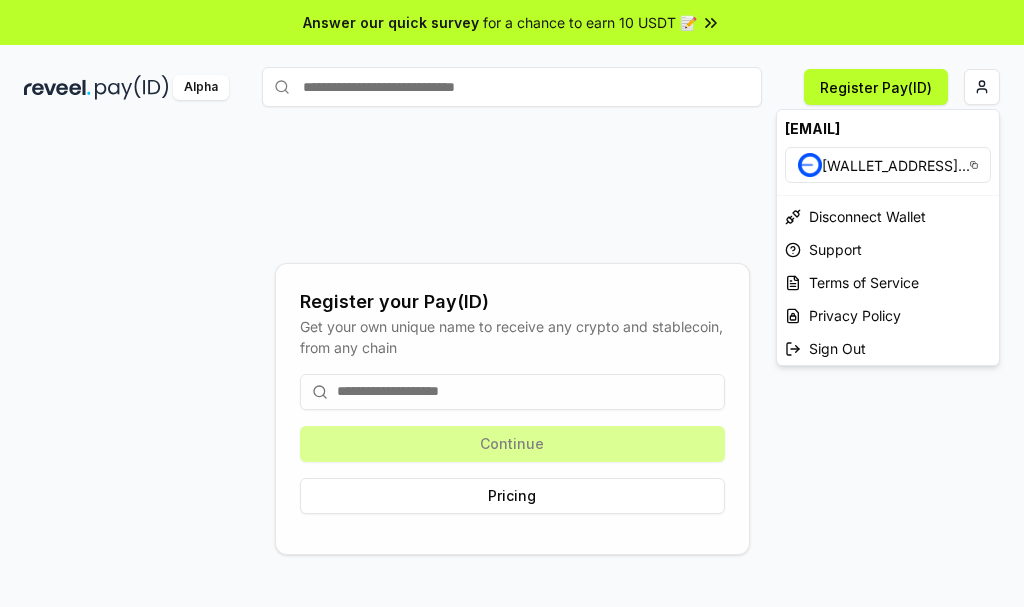 click on "mahdi8iiiiiiii@gmail.com" at bounding box center (888, 128) 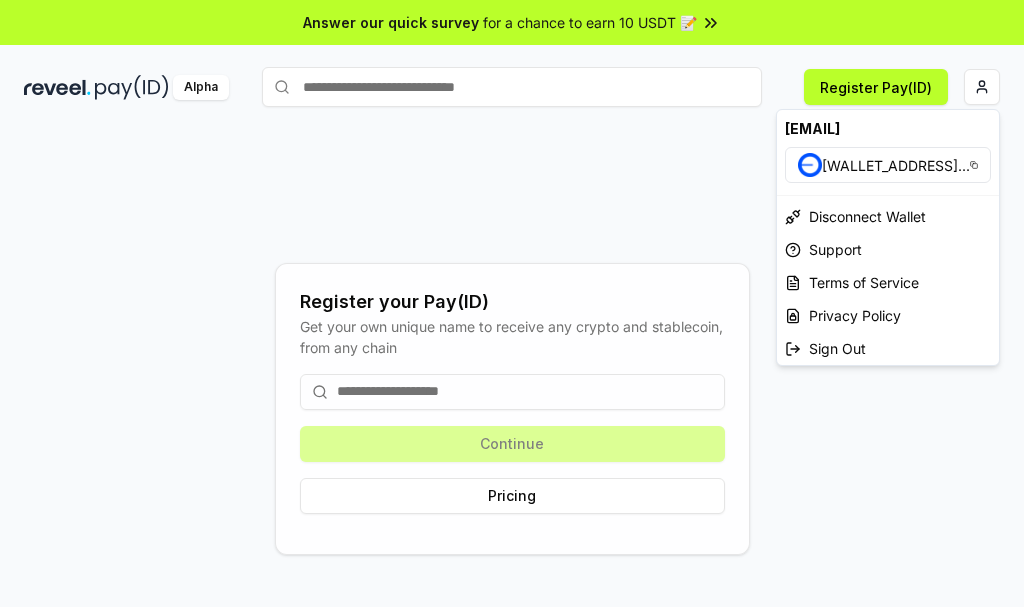 click on "Answer our quick survey for a chance to earn 10 USDT 📝 Alpha Register Pay(ID) Register your Pay(ID) Get your own unique name to receive any crypto and stablecoin, from any chain Continue Pricing
mahdi8iiiiiiii@gmail.com   0xdaacd03E5FbB ...     Disconnect Wallet   Support   Terms of Service   Privacy Policy   Sign Out" at bounding box center (512, 303) 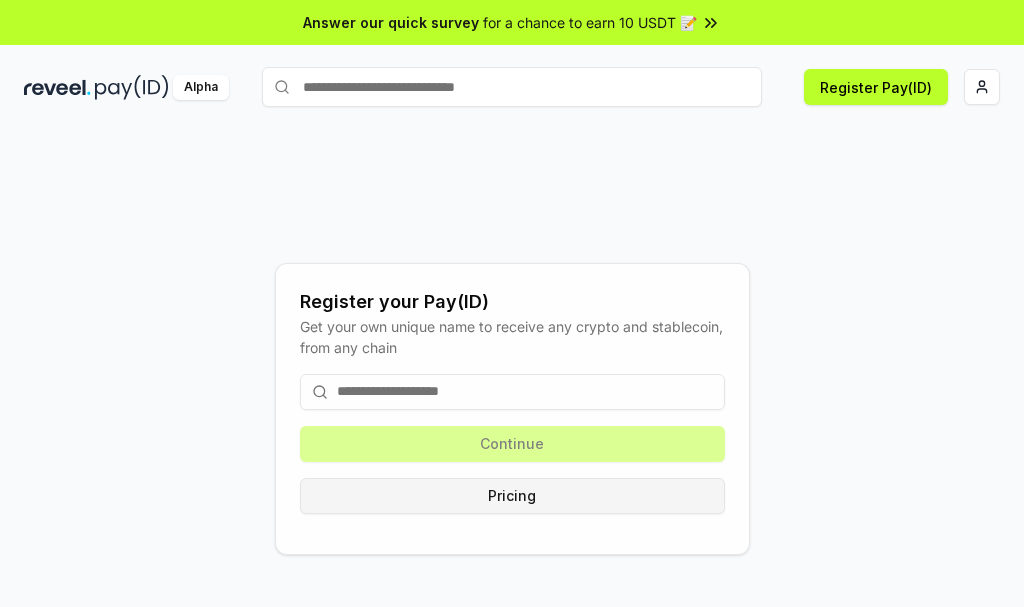 click on "Pricing" at bounding box center [512, 496] 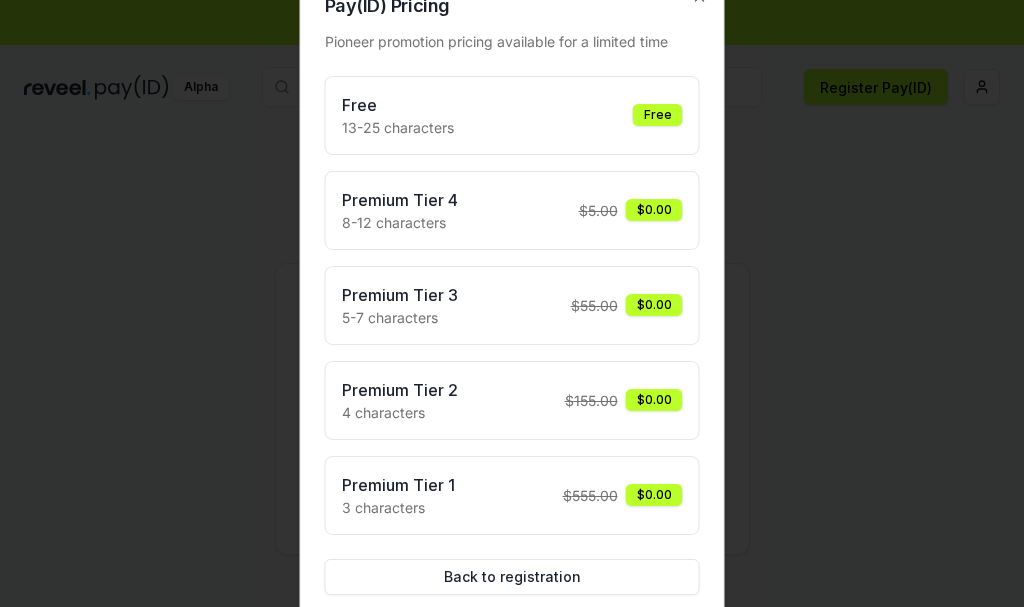 click at bounding box center [512, 303] 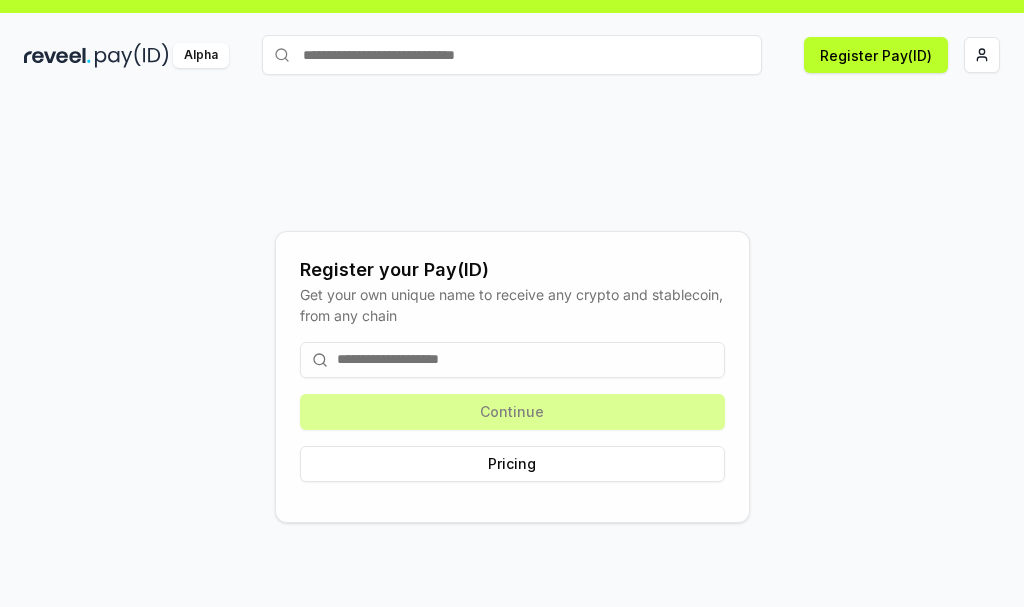 scroll, scrollTop: 57, scrollLeft: 0, axis: vertical 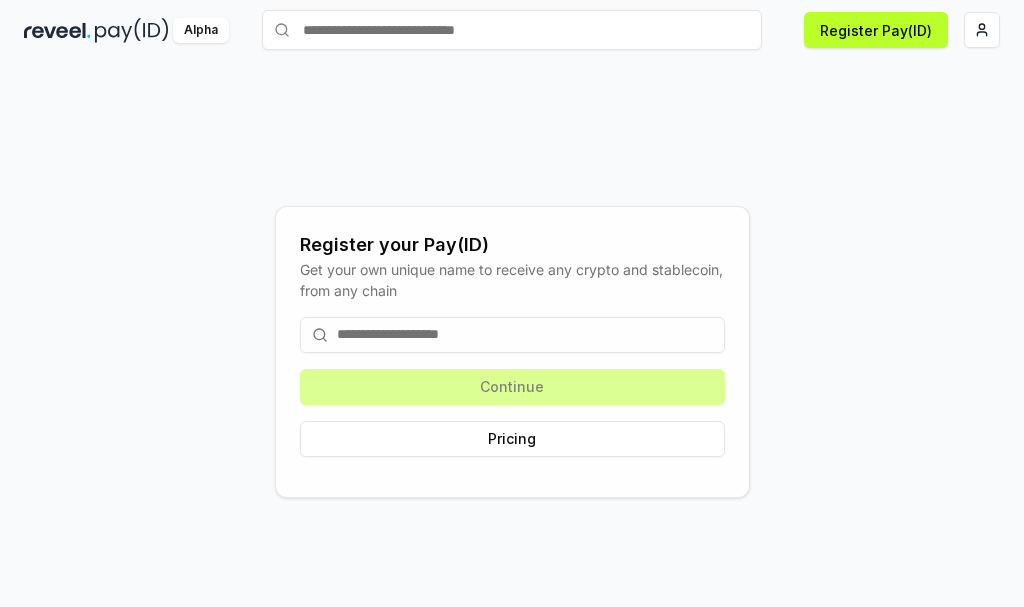 click at bounding box center [132, 30] 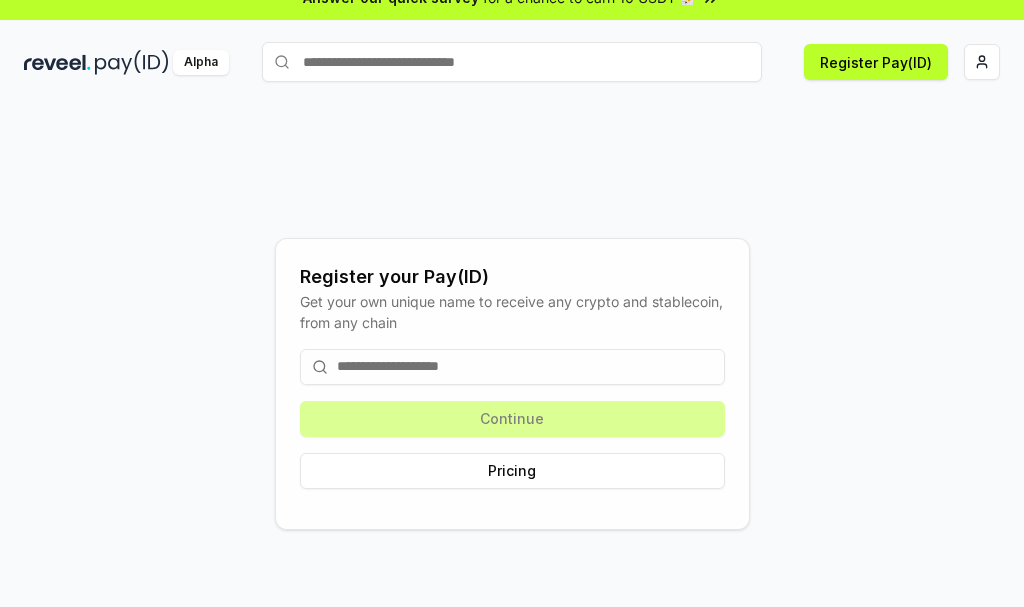 scroll, scrollTop: 0, scrollLeft: 0, axis: both 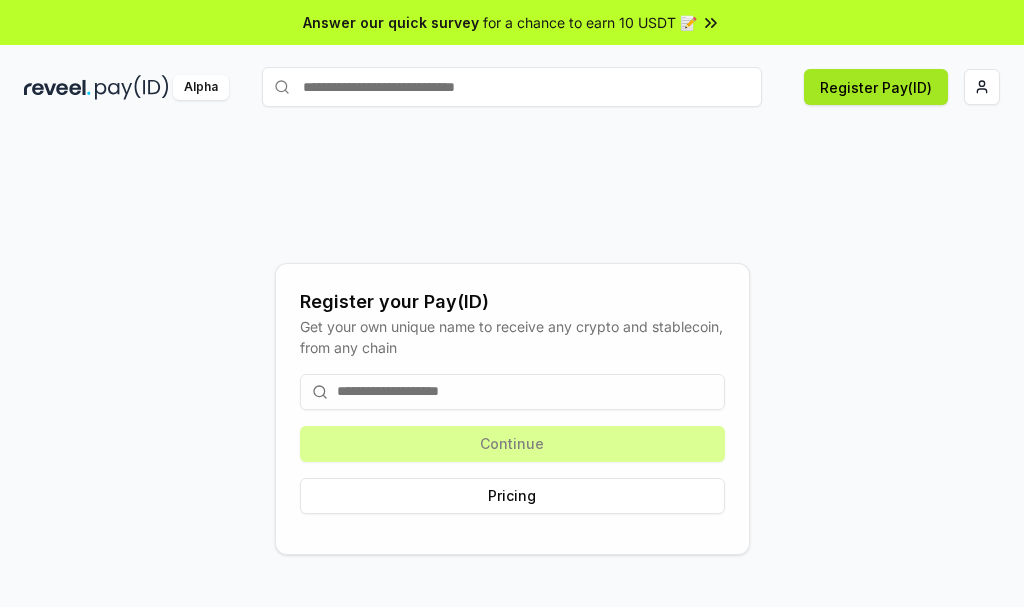 click on "Register Pay(ID)" at bounding box center [876, 87] 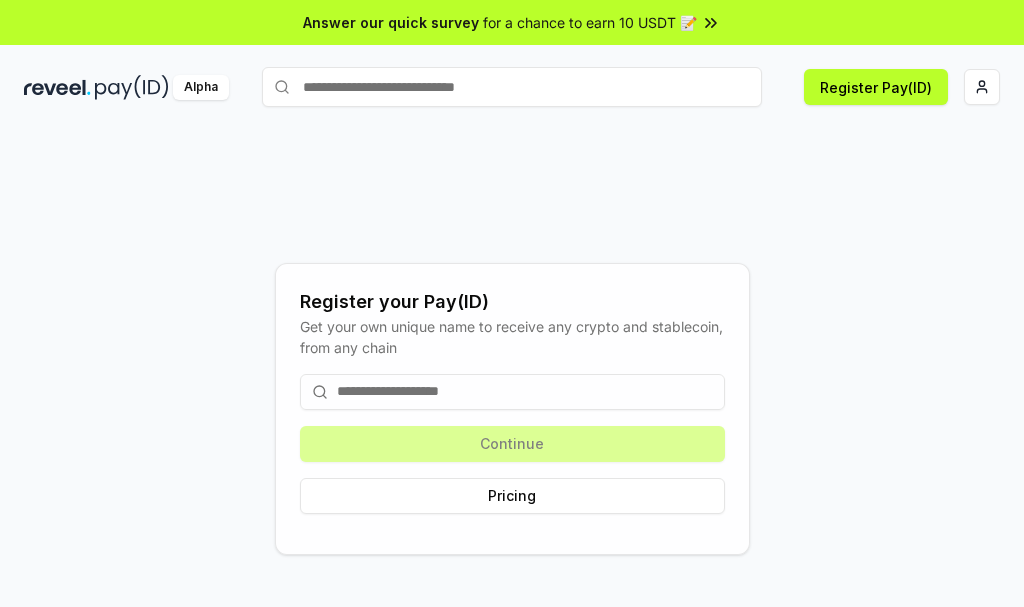 drag, startPoint x: 459, startPoint y: 385, endPoint x: 452, endPoint y: 393, distance: 10.630146 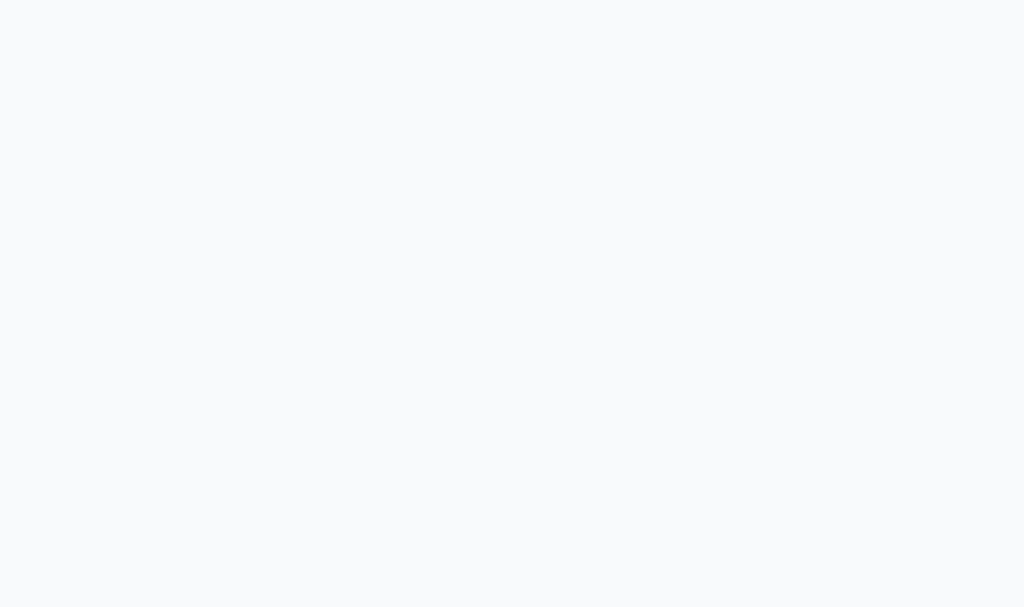 scroll, scrollTop: 0, scrollLeft: 0, axis: both 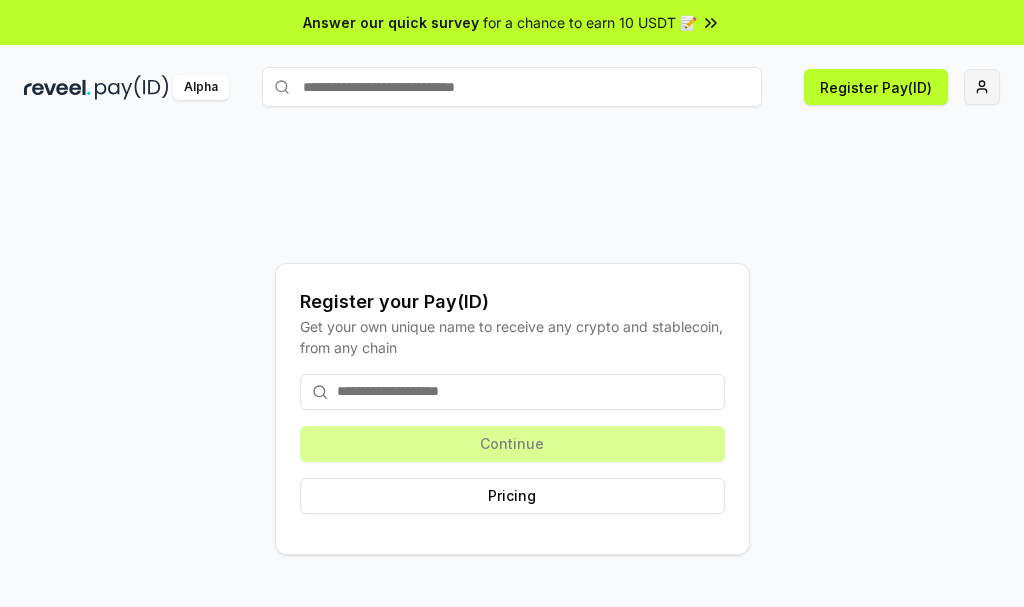 click on "Answer our quick survey for a chance to earn 10 USDT 📝 Alpha Register Pay(ID) Register your Pay(ID) Get your own unique name to receive any crypto and stablecoin, from any chain Continue Pricing" at bounding box center [512, 303] 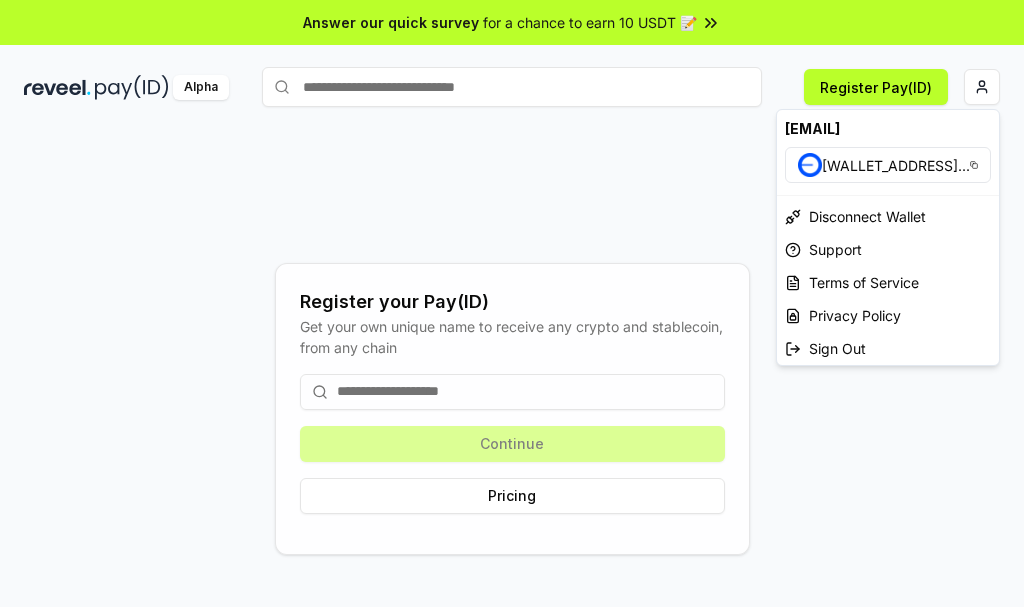 click on "mahdi8iiiiiiii@gmail.com" at bounding box center (888, 128) 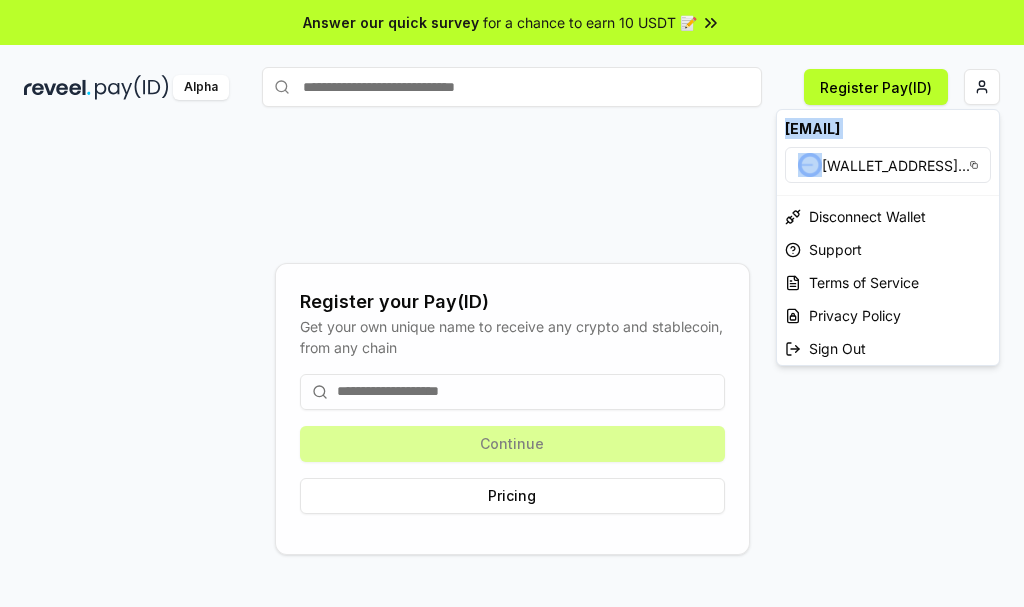 click on "mahdi8iiiiiiii@gmail.com" at bounding box center (888, 128) 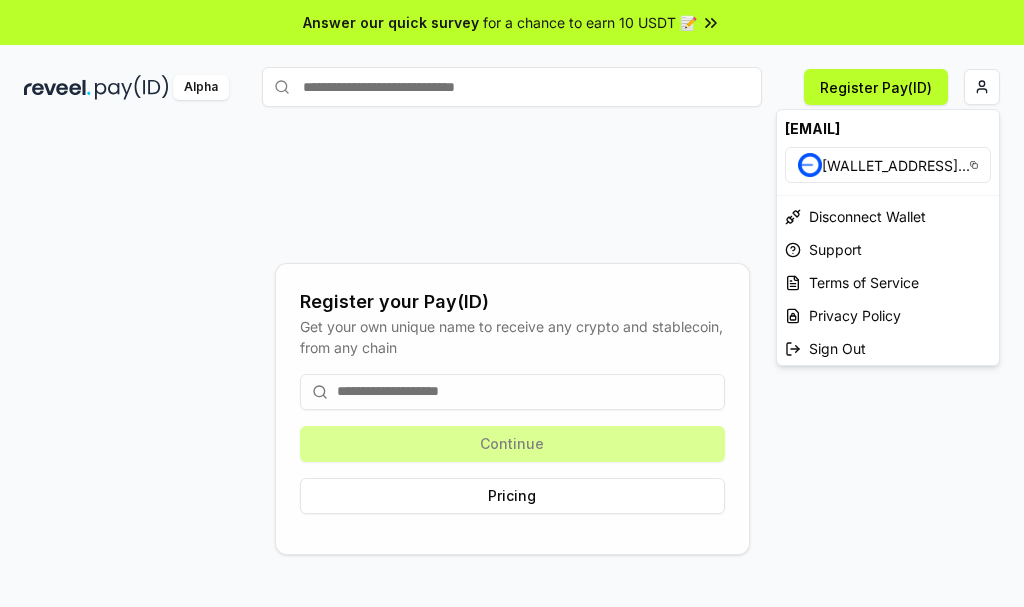drag, startPoint x: 864, startPoint y: 129, endPoint x: 772, endPoint y: 138, distance: 92.43917 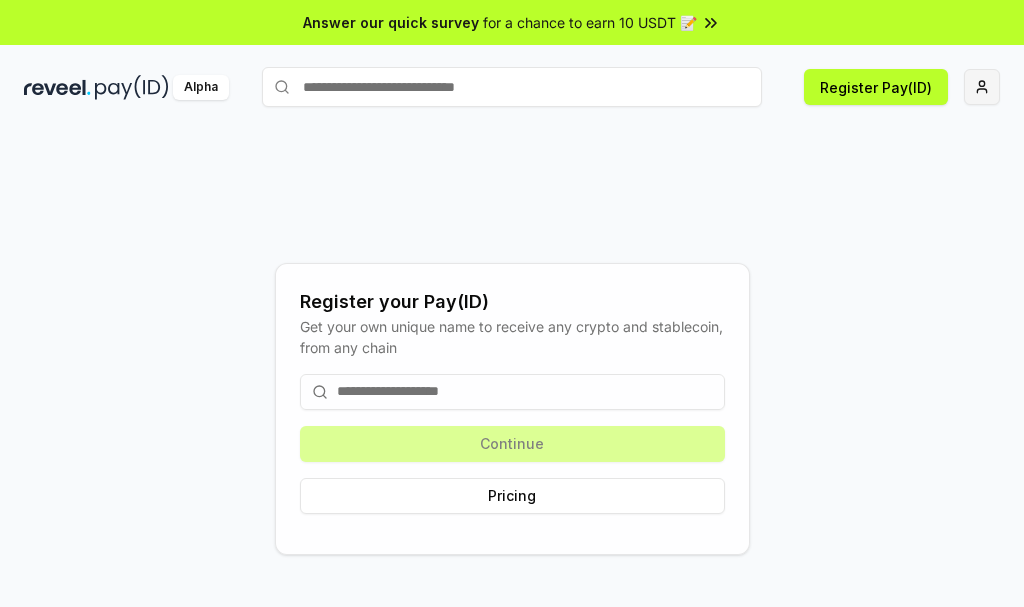click on "Answer our quick survey for a chance to earn 10 USDT 📝 Alpha Register Pay(ID) Register your Pay(ID) Get your own unique name to receive any crypto and stablecoin, from any chain Continue Pricing" at bounding box center [512, 303] 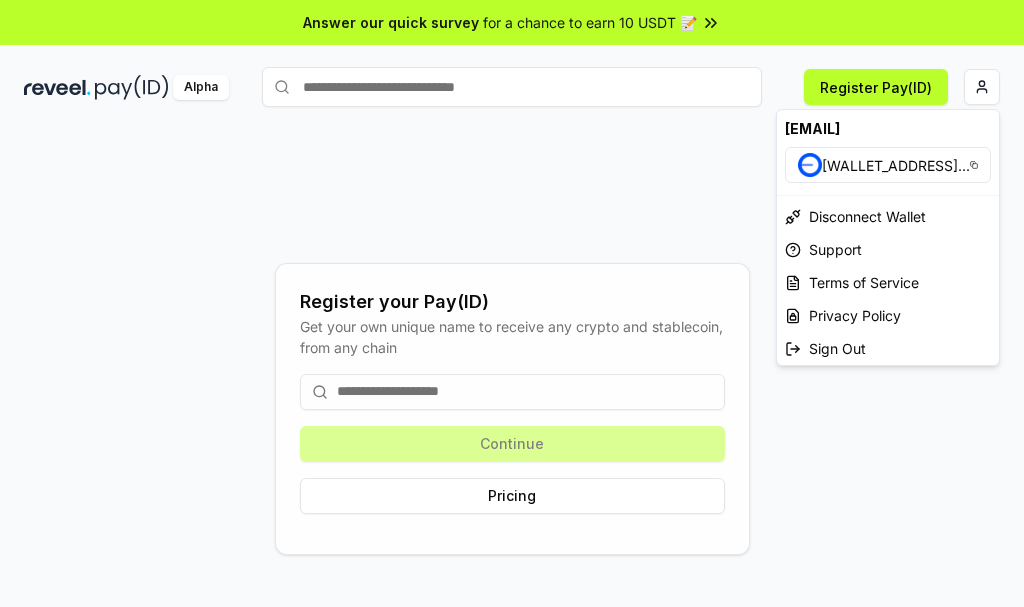 drag, startPoint x: 785, startPoint y: 134, endPoint x: 873, endPoint y: 129, distance: 88.14193 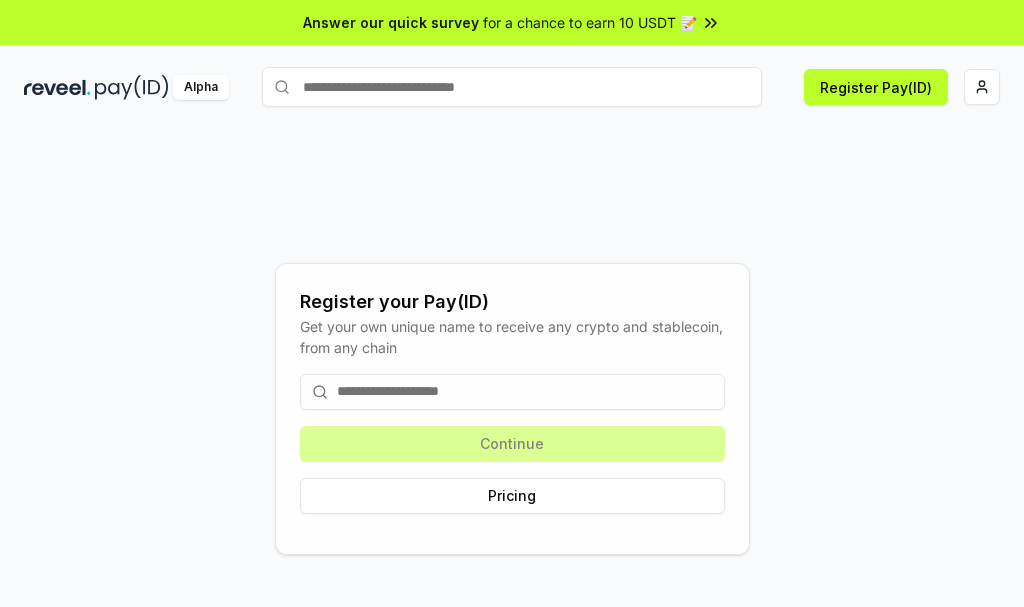 click at bounding box center (512, 392) 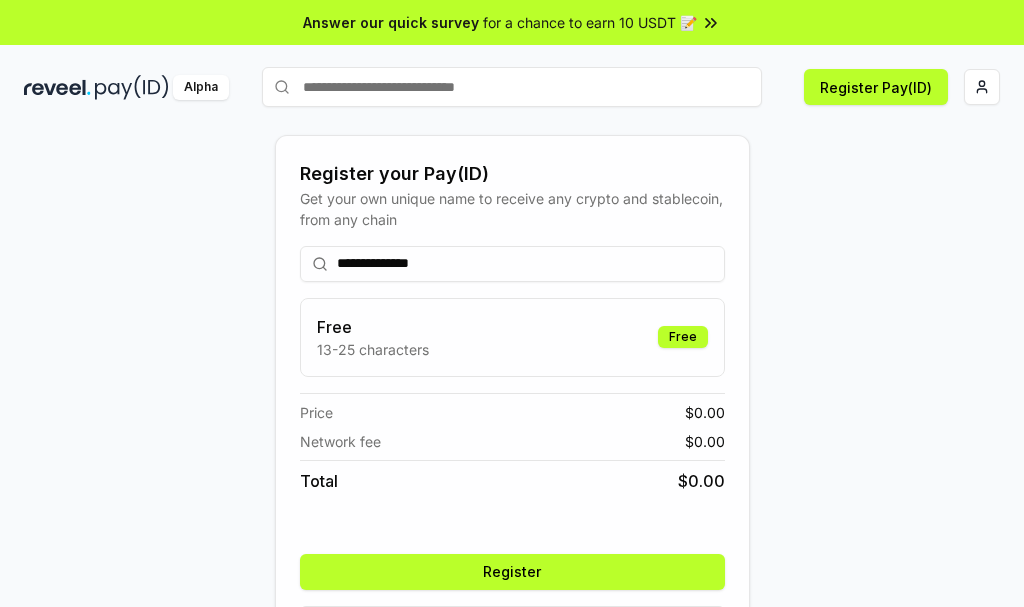 type on "**********" 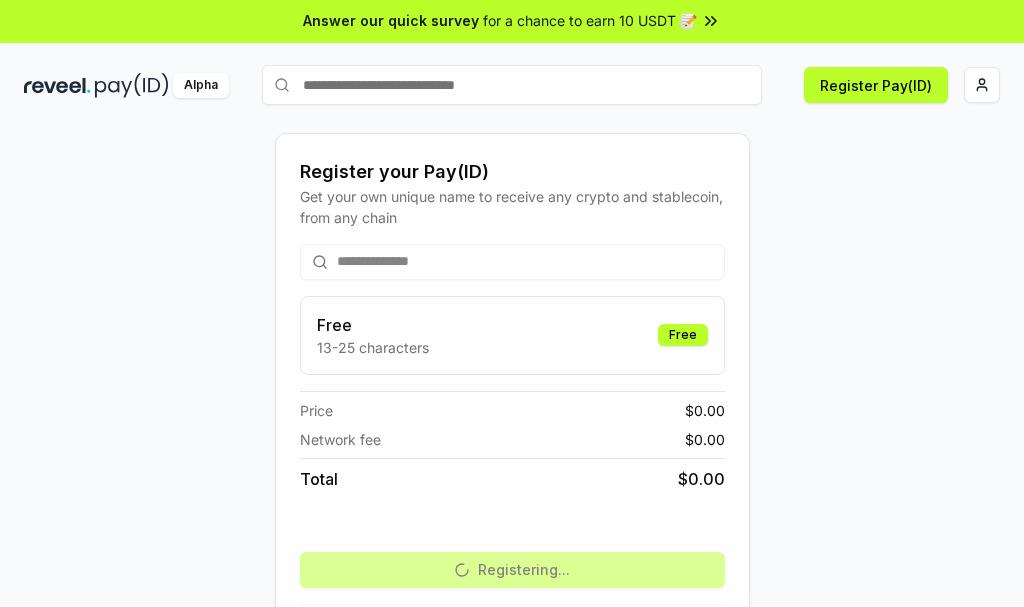 scroll, scrollTop: 0, scrollLeft: 0, axis: both 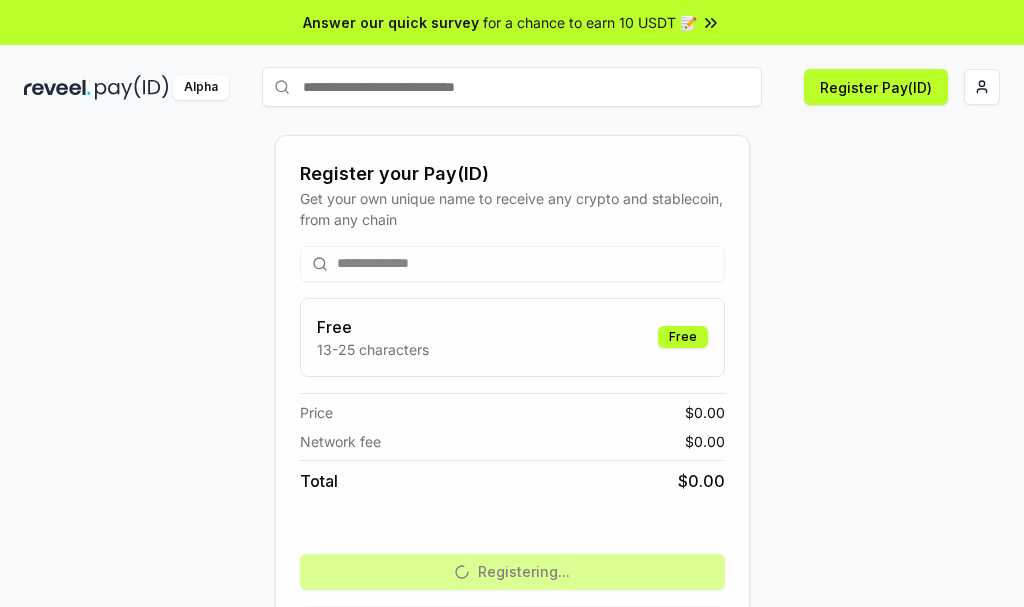 click on "Answer our quick survey for a chance to earn 10 USDT 📝" at bounding box center [512, 22] 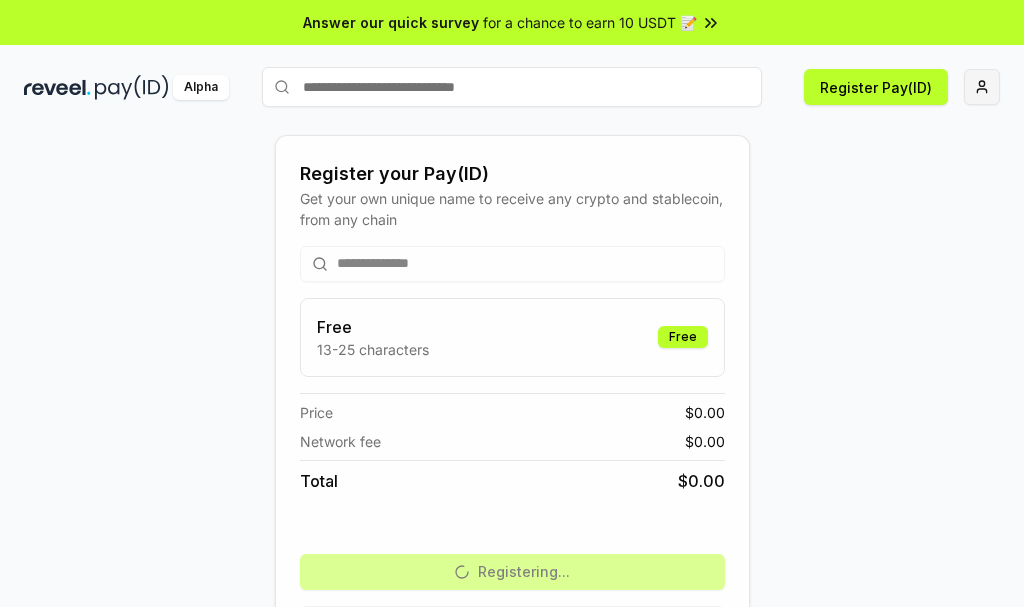 click on "**********" at bounding box center (512, 303) 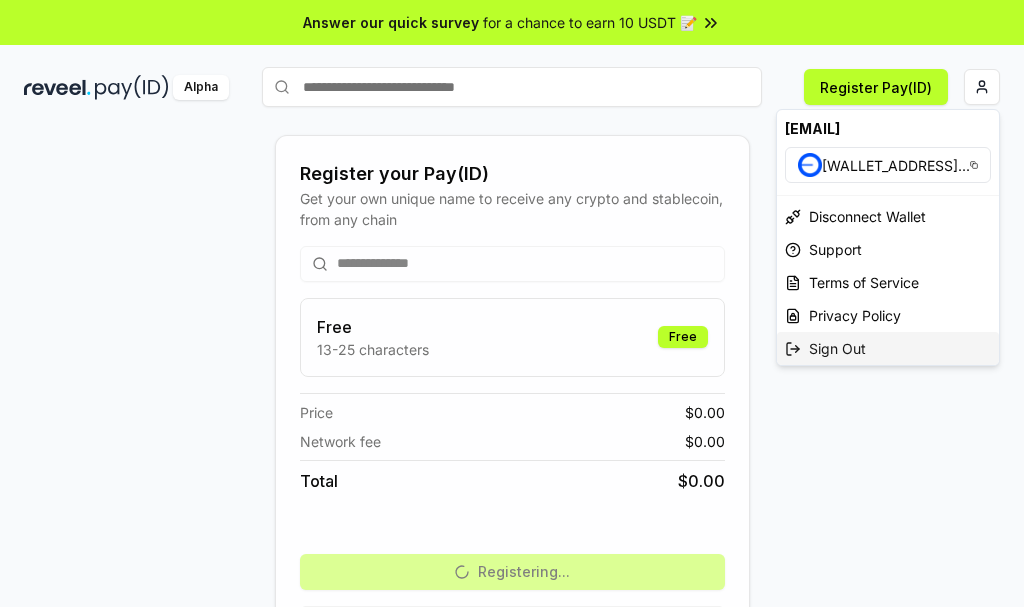 click on "Sign Out" at bounding box center [888, 348] 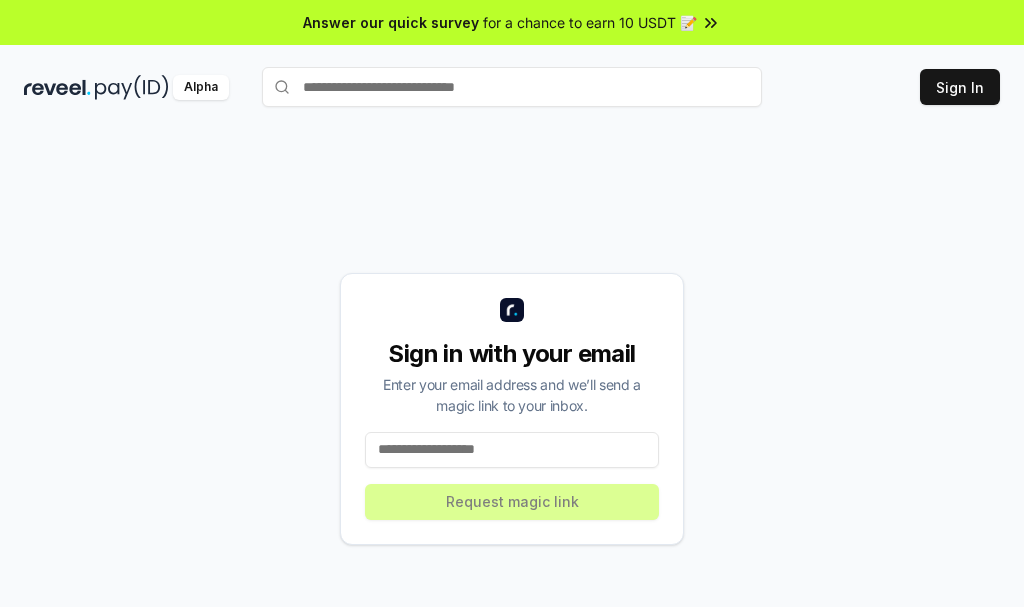 scroll, scrollTop: 0, scrollLeft: 0, axis: both 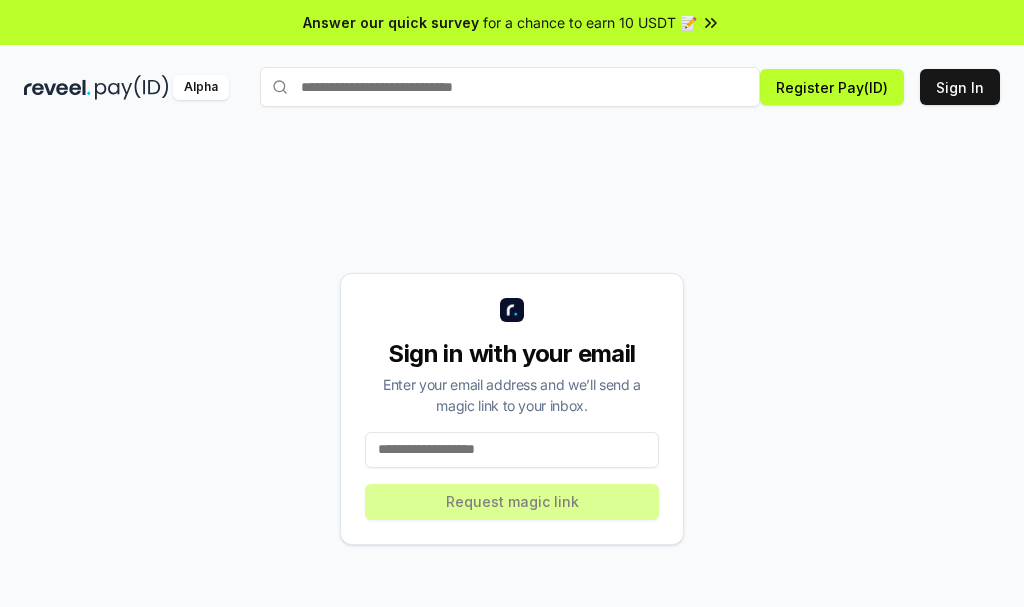 click at bounding box center [512, 450] 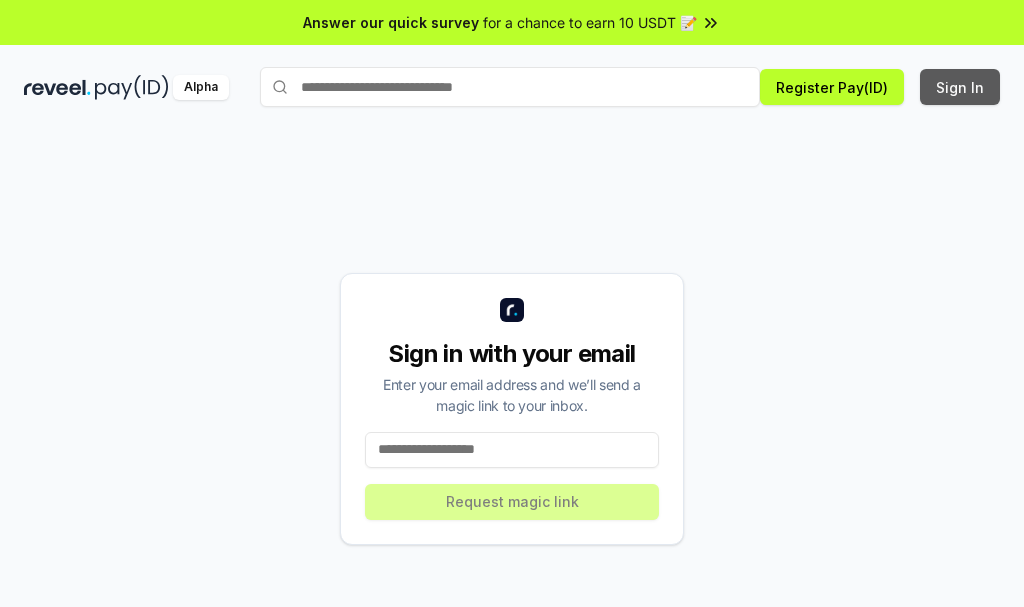 click on "Sign In" at bounding box center [960, 87] 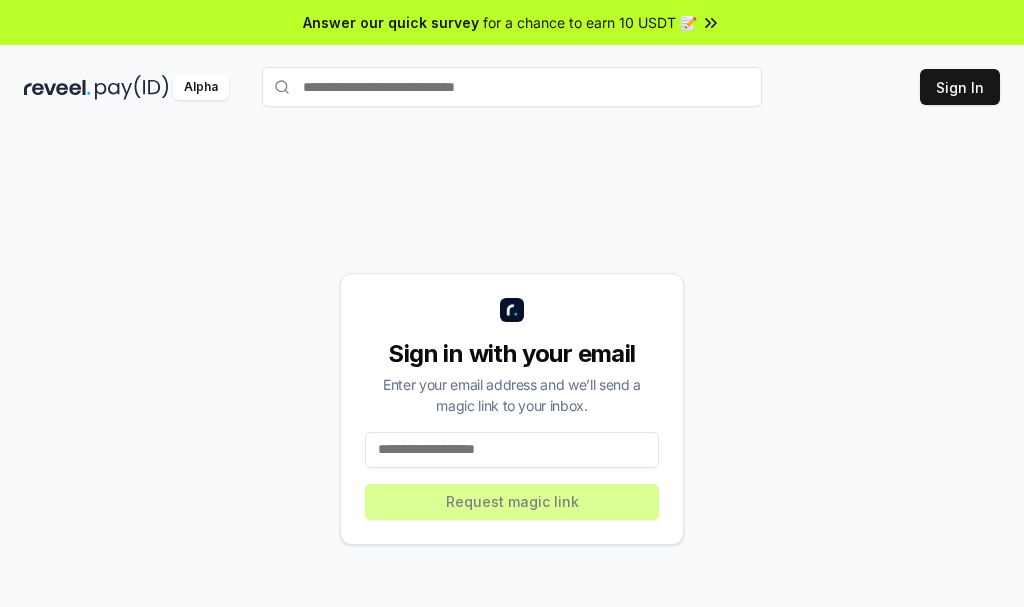 scroll, scrollTop: 0, scrollLeft: 0, axis: both 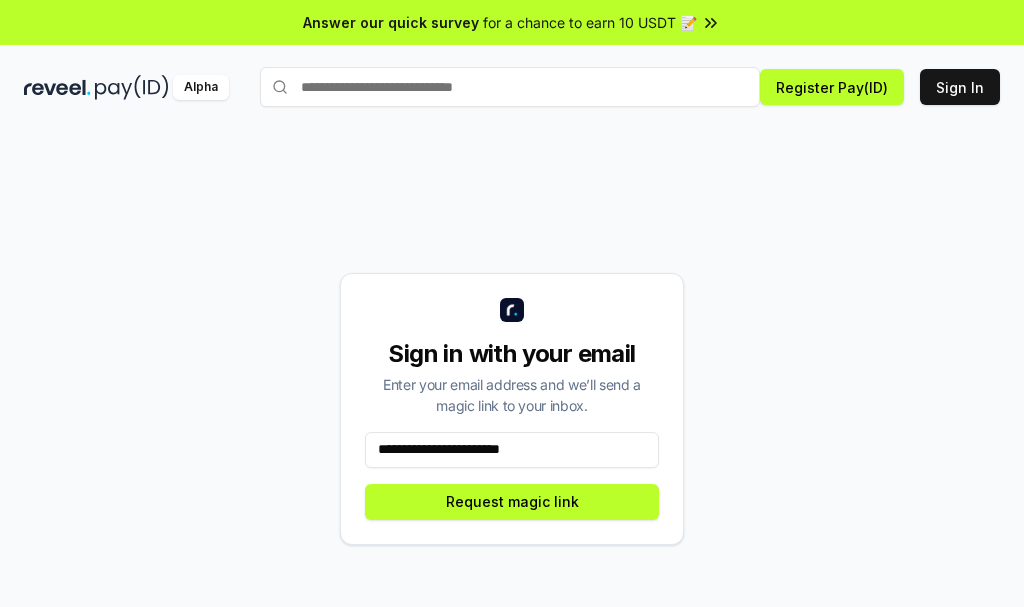 type on "**********" 